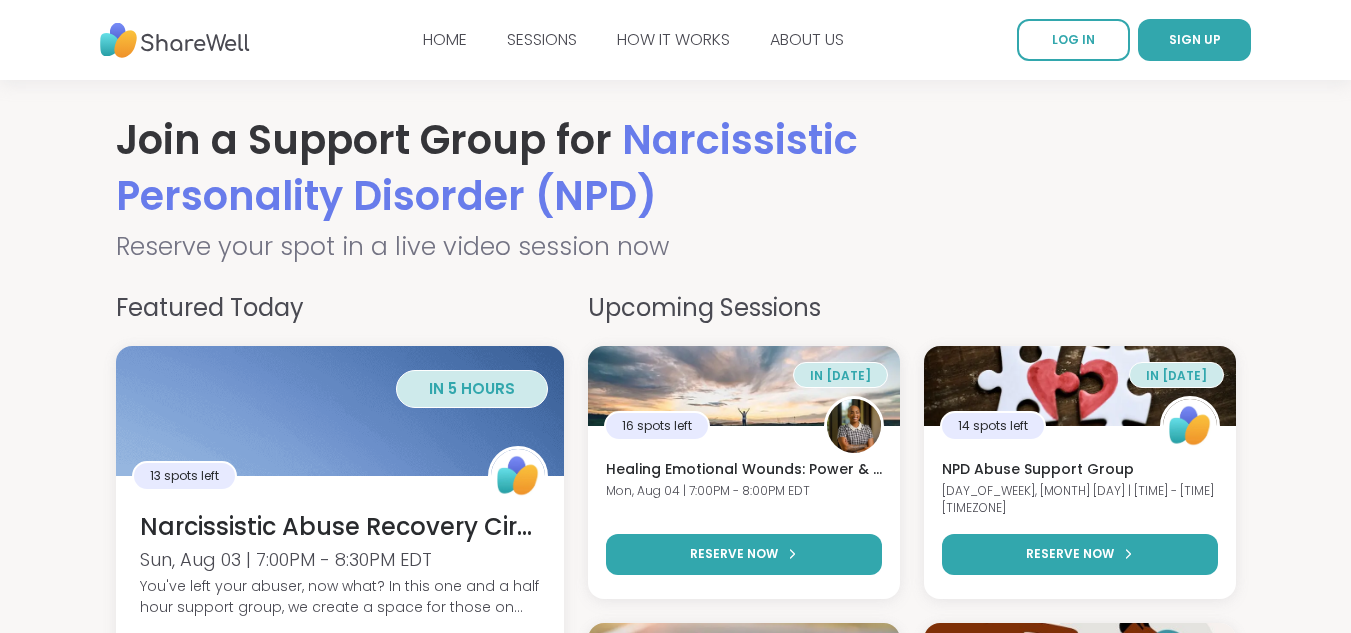 scroll, scrollTop: 0, scrollLeft: 0, axis: both 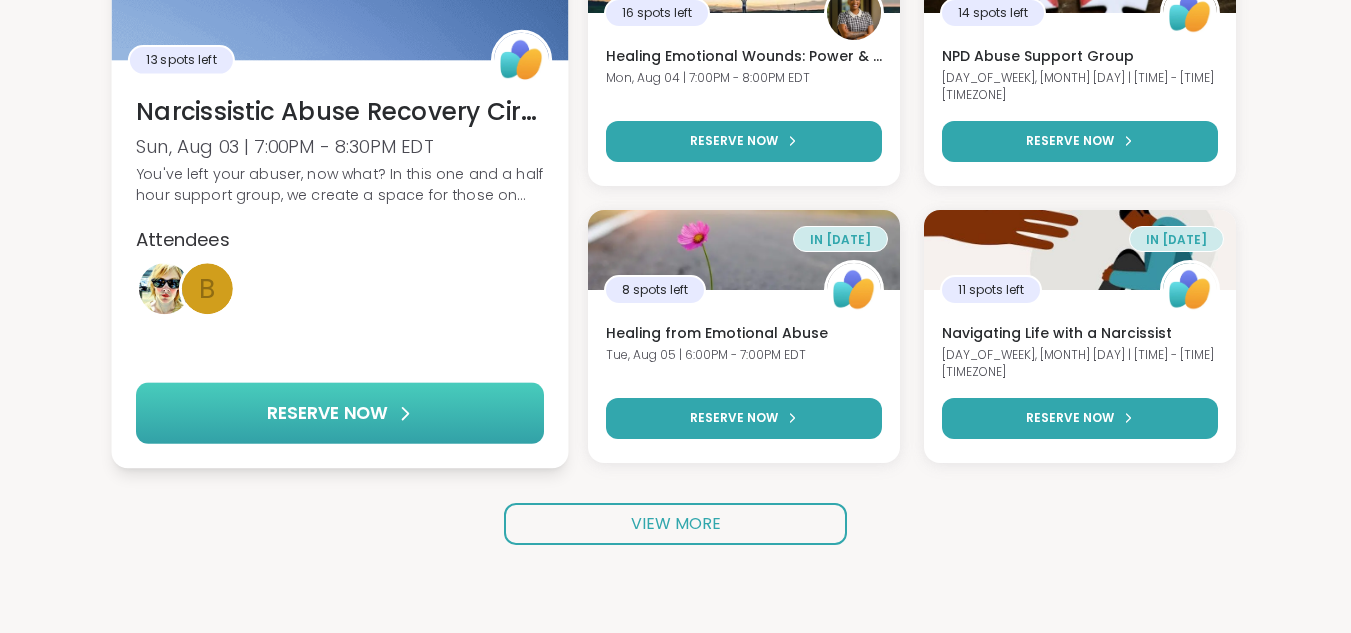 click on "RESERVE NOW" at bounding box center [340, 412] 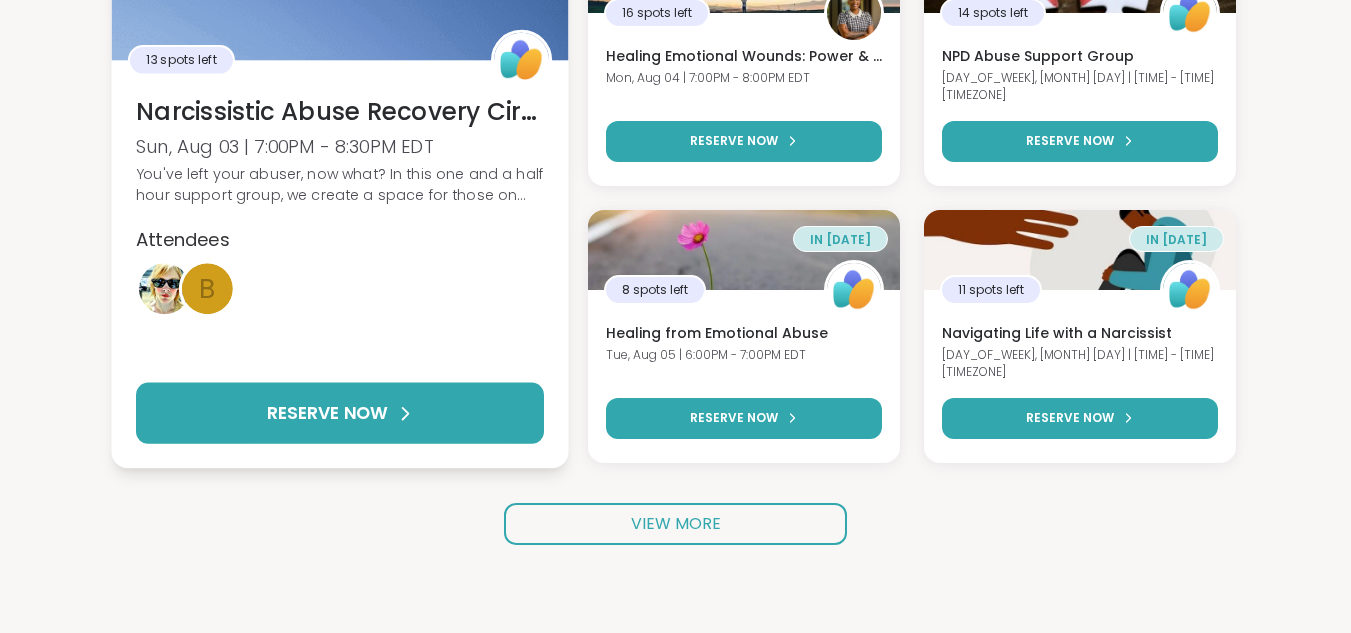 click on "b" at bounding box center [206, 288] 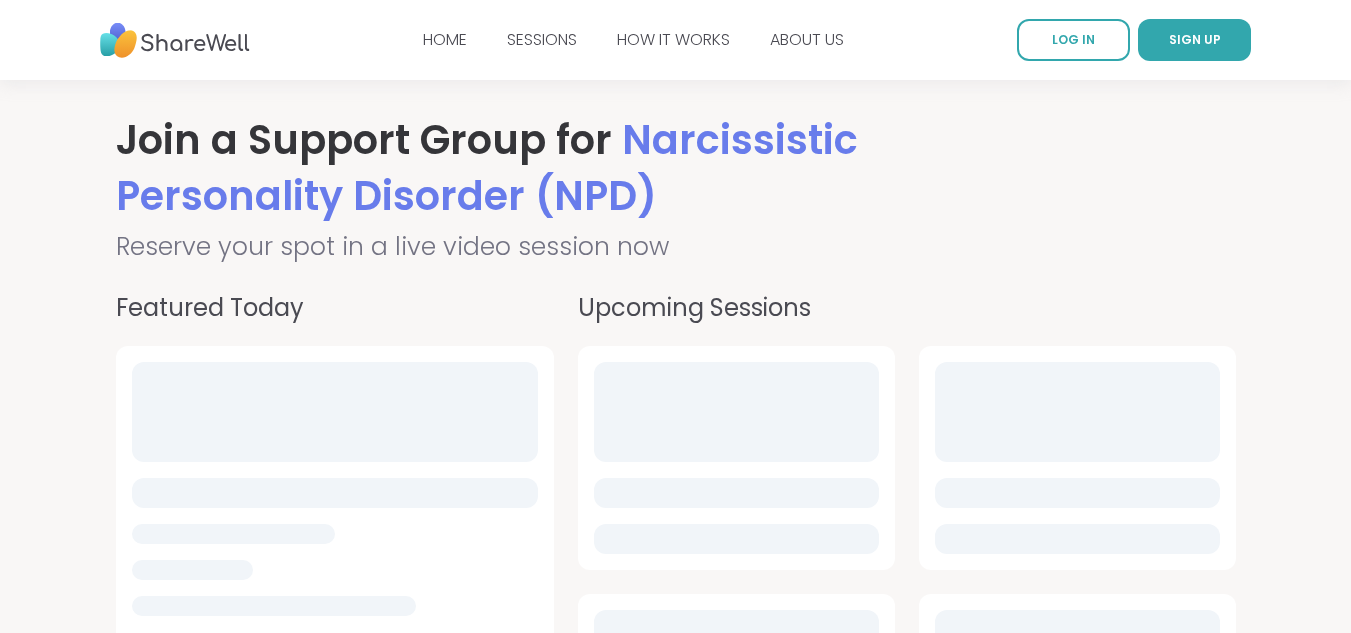 scroll, scrollTop: 0, scrollLeft: 0, axis: both 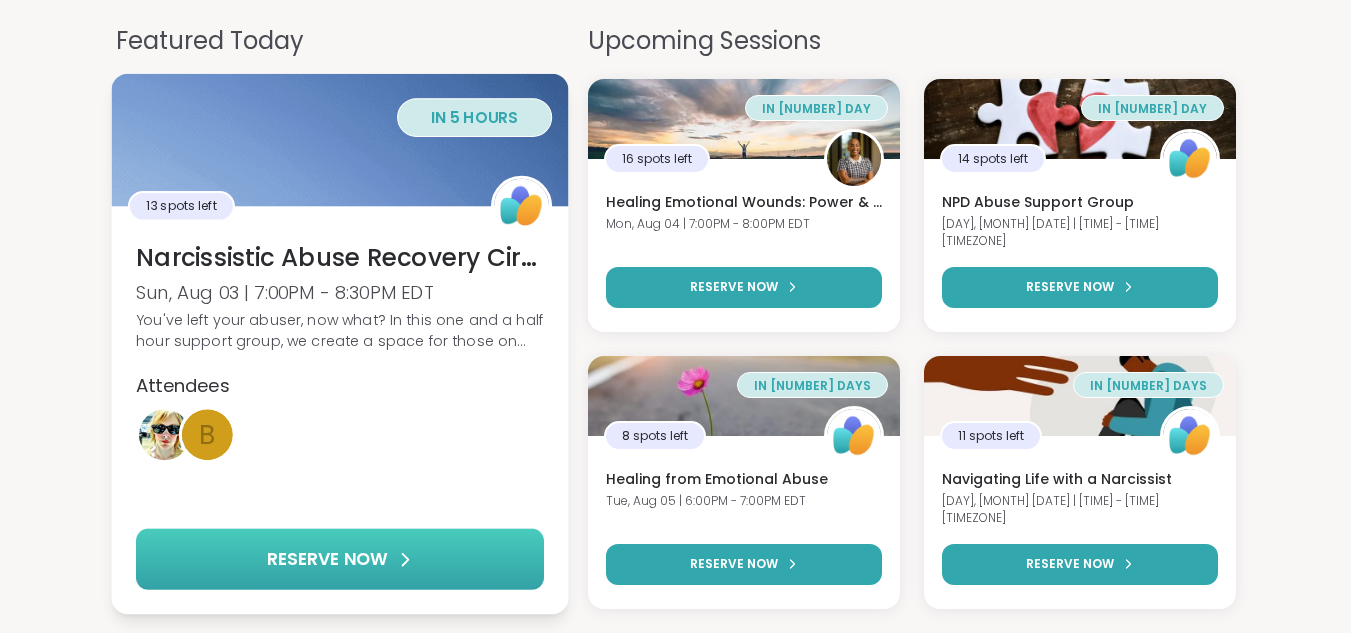 click on "RESERVE NOW" at bounding box center (340, 558) 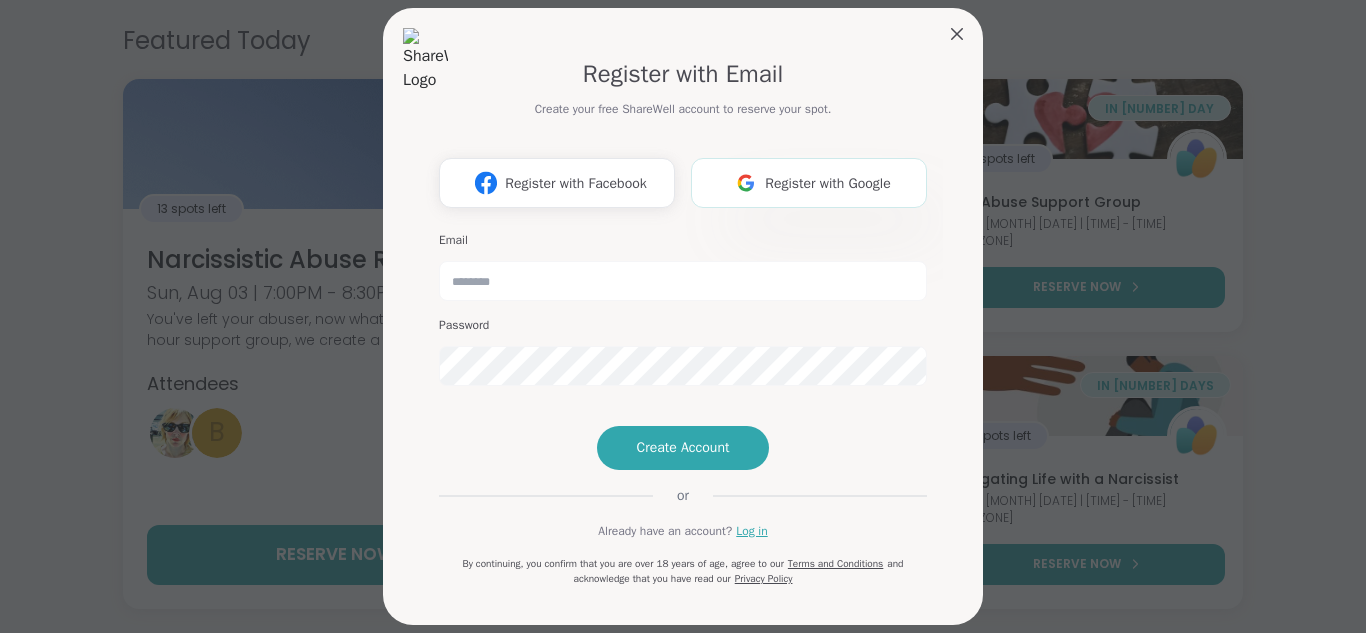 click on "Register with Google" at bounding box center (828, 183) 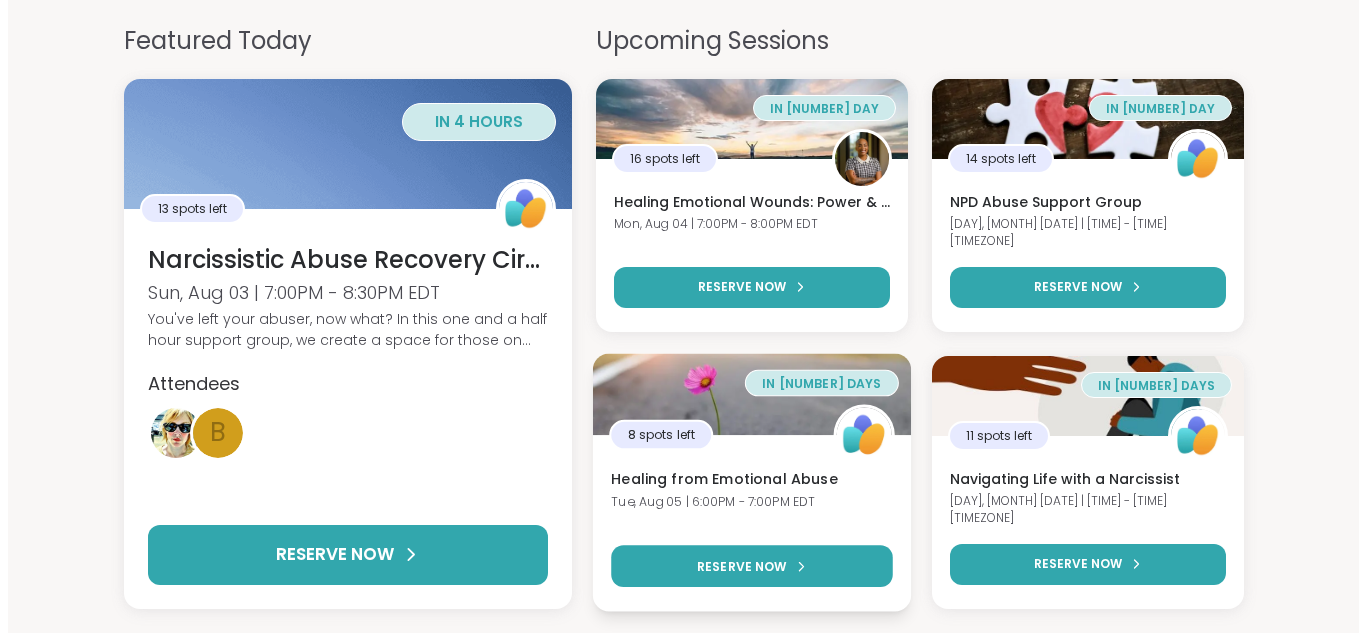 scroll, scrollTop: 0, scrollLeft: 0, axis: both 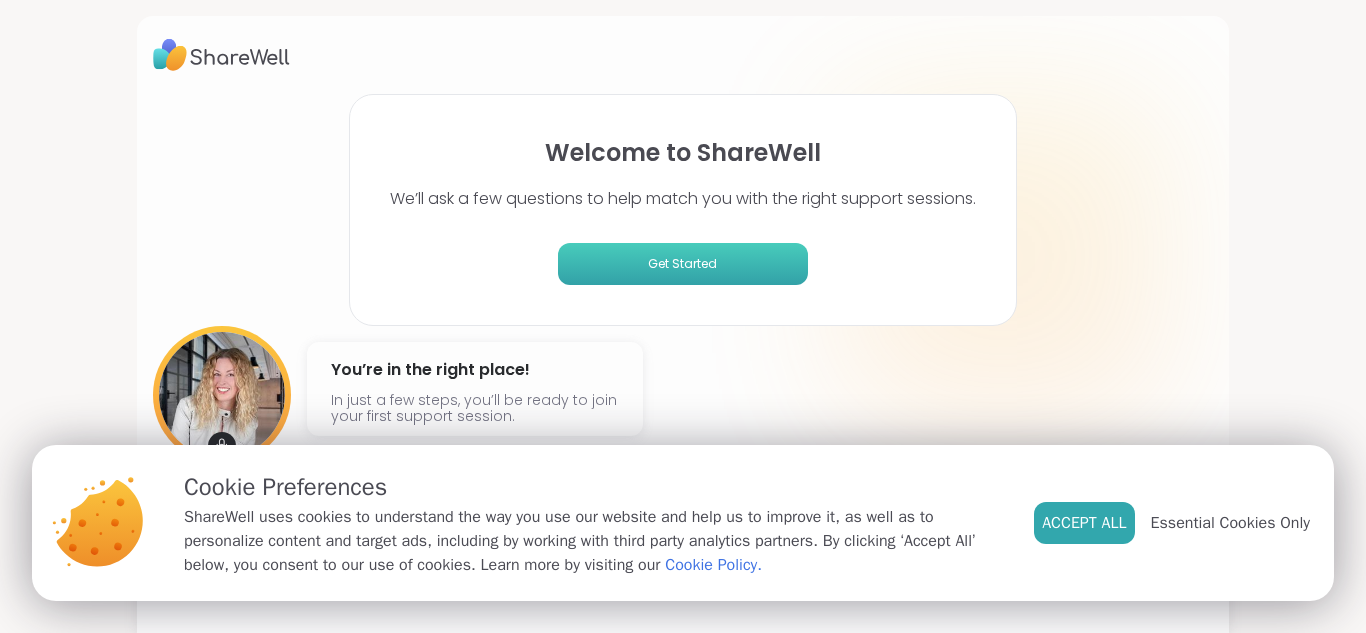 click on "Get Started" at bounding box center (683, 264) 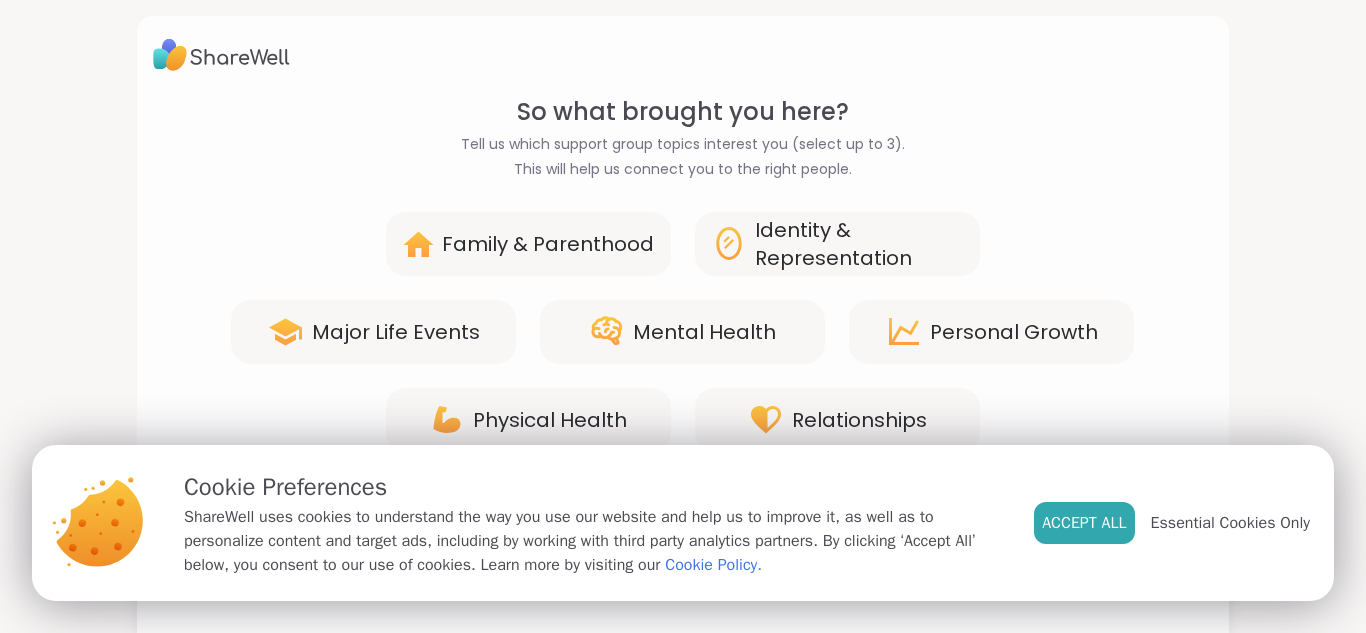 click on "Relationships" at bounding box center [859, 420] 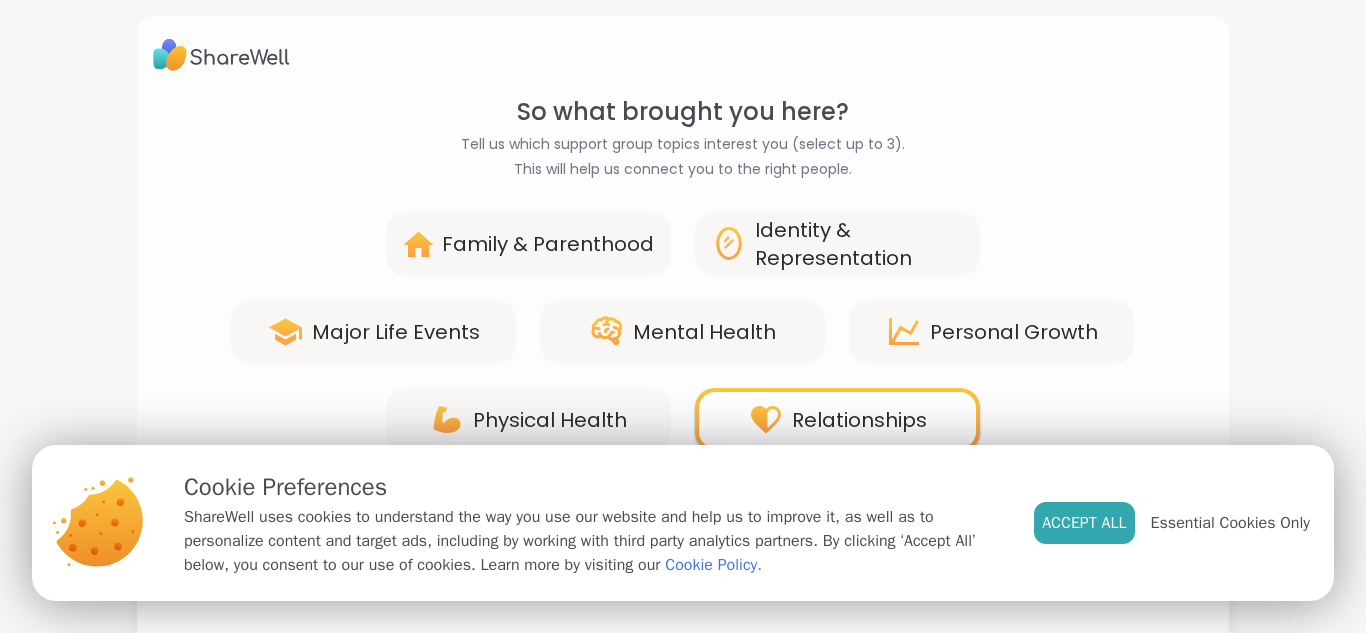 click on "So what brought you here? Tell us which support group topics interest you (select up to 3). This will help us connect you to the right people. Family & Parenthood Identity & Representation Major Life Events Mental Health Personal Growth Physical Health Relationships" at bounding box center (683, 273) 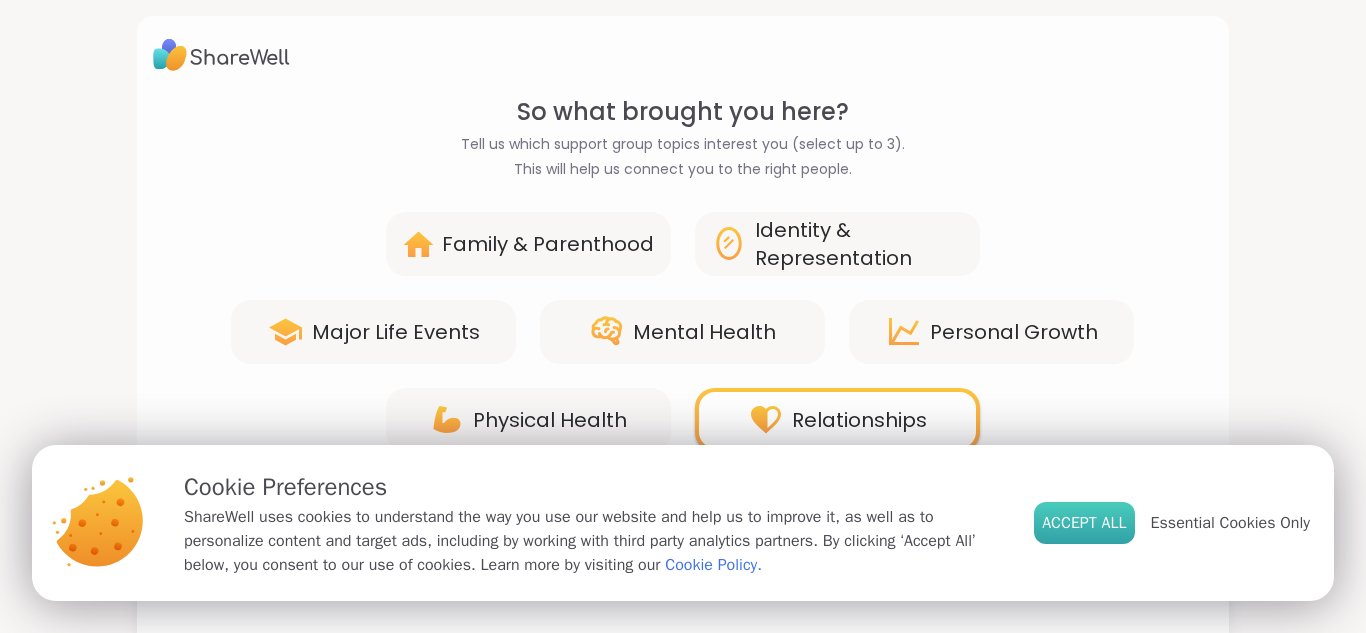 click on "Accept All" at bounding box center (1084, 523) 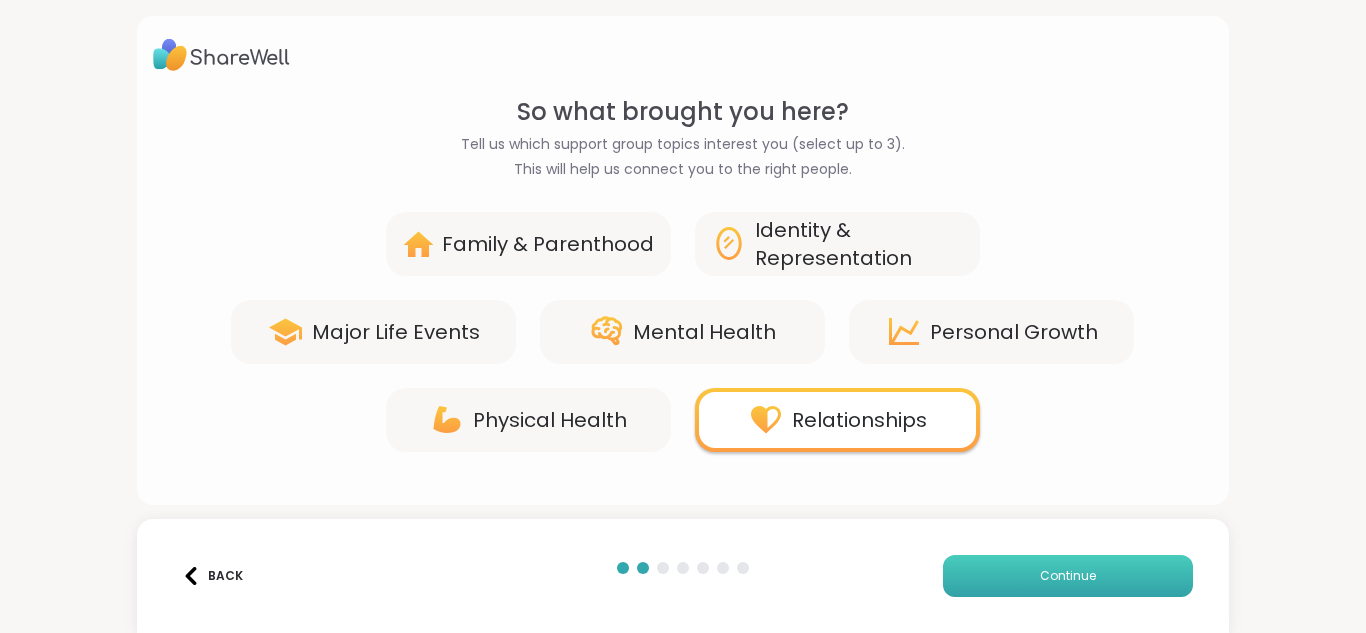 click on "Continue" at bounding box center [1068, 576] 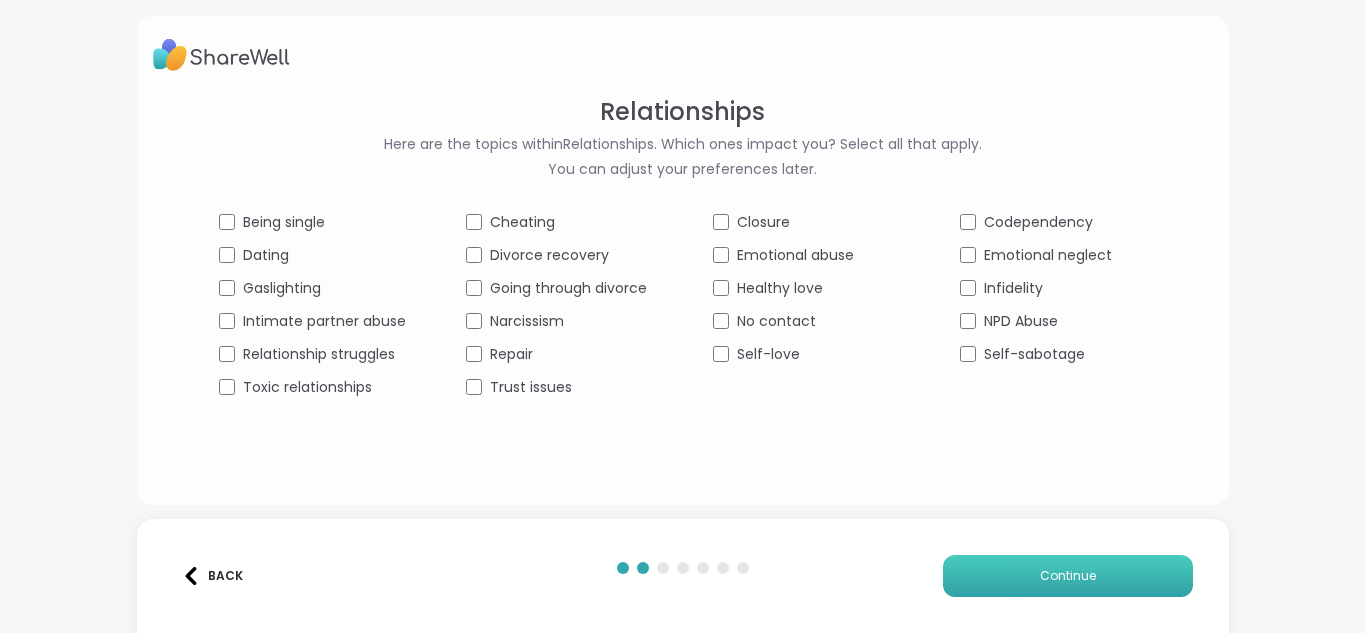 click on "Continue" at bounding box center (1068, 576) 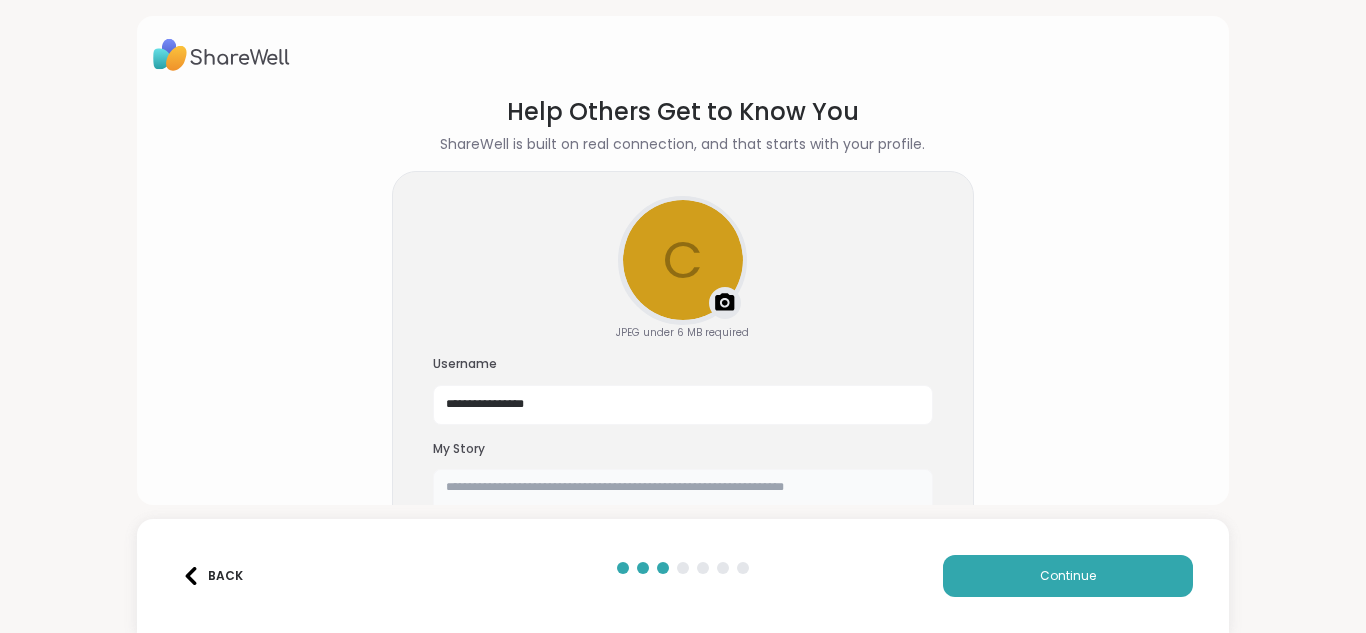 click at bounding box center (683, 501) 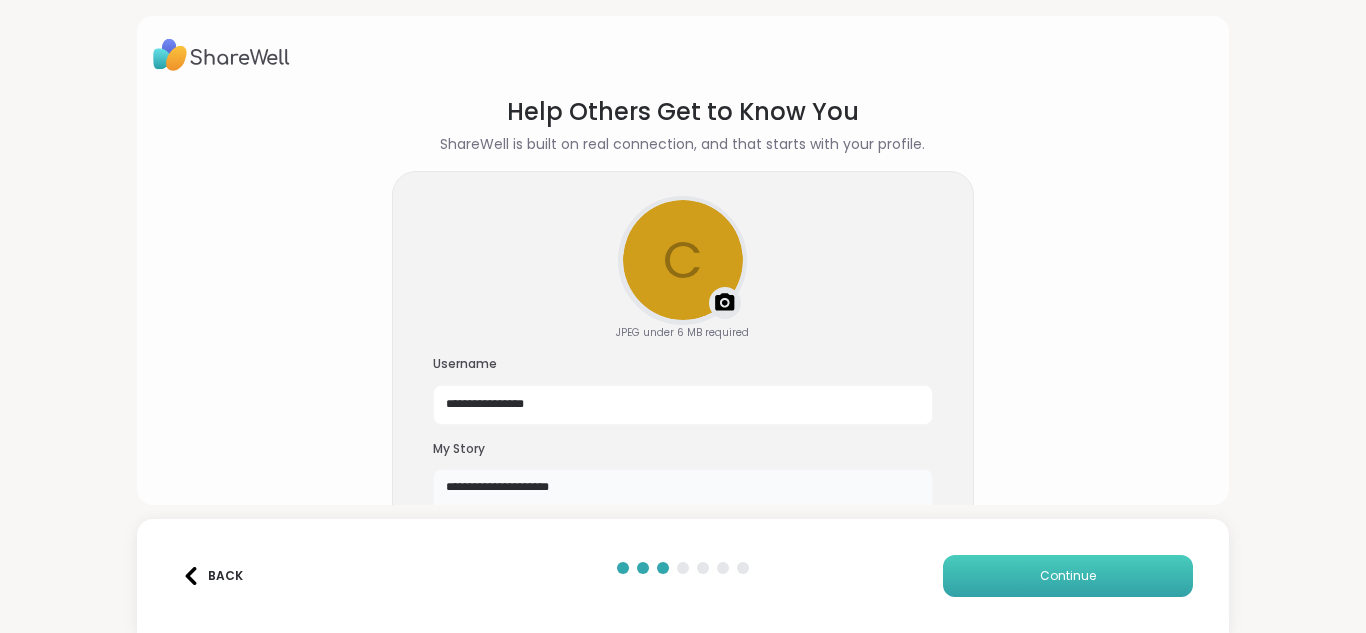 type on "**********" 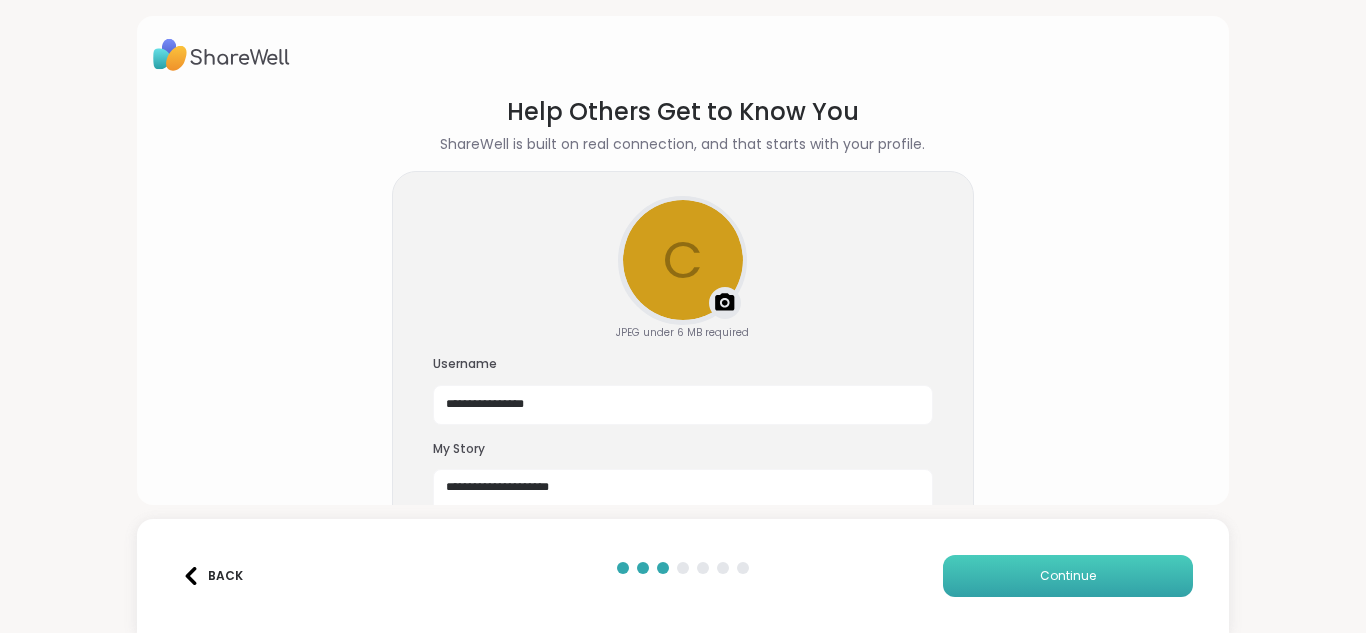 click on "Continue" at bounding box center (1068, 576) 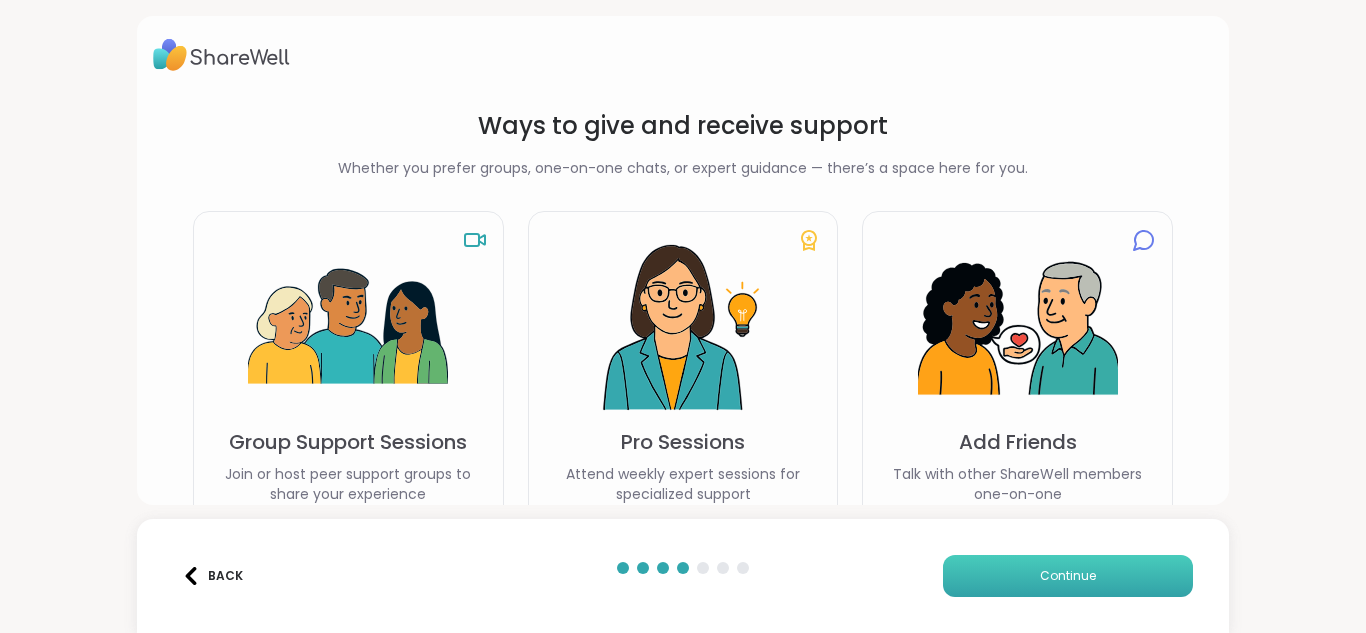 click on "Continue" at bounding box center [1068, 576] 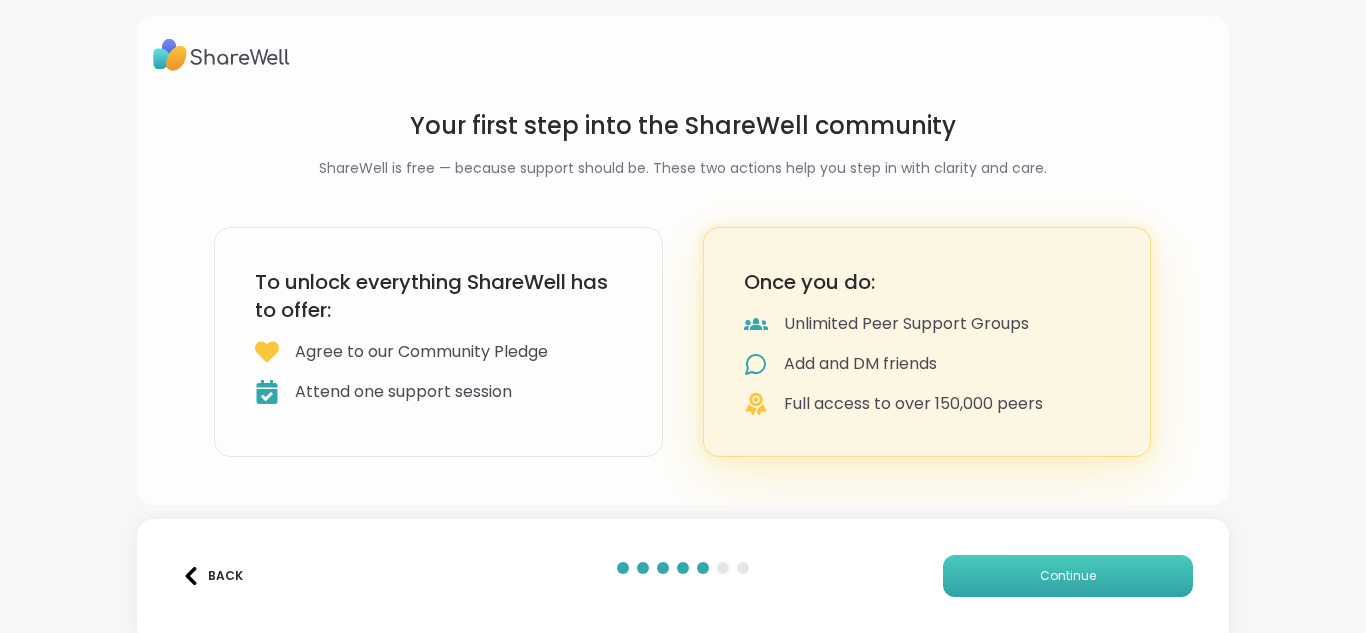click on "Continue" at bounding box center [1068, 576] 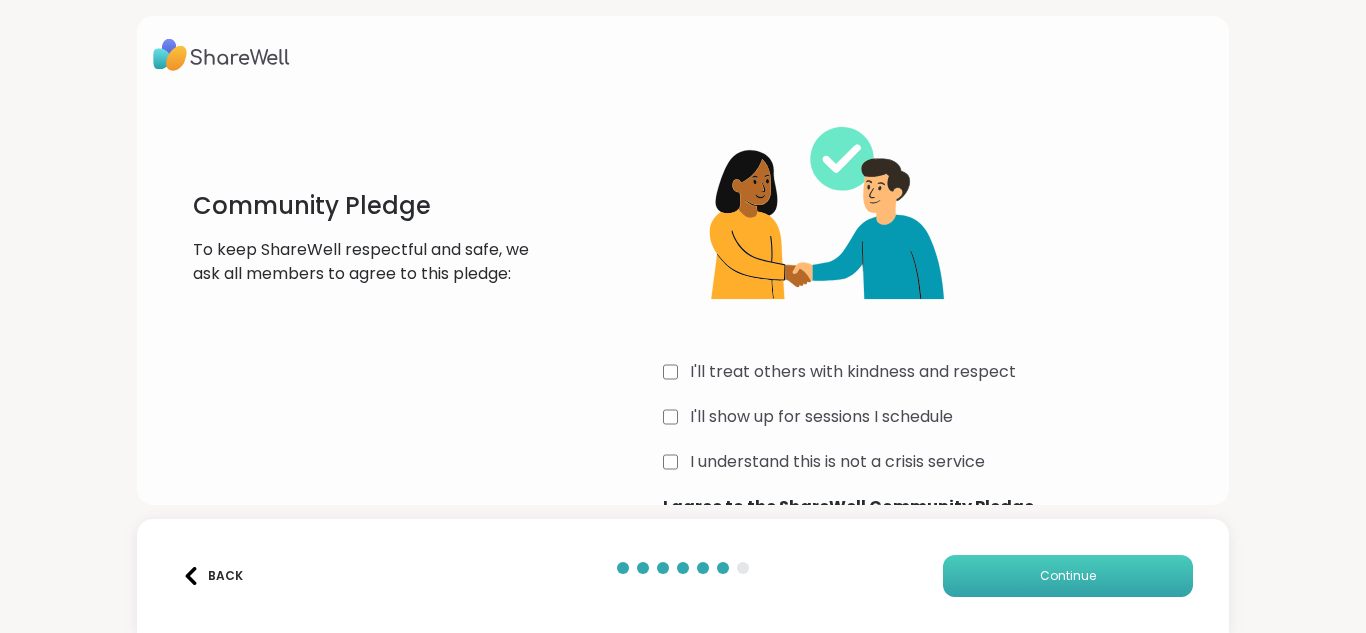 click on "Continue" at bounding box center (1068, 576) 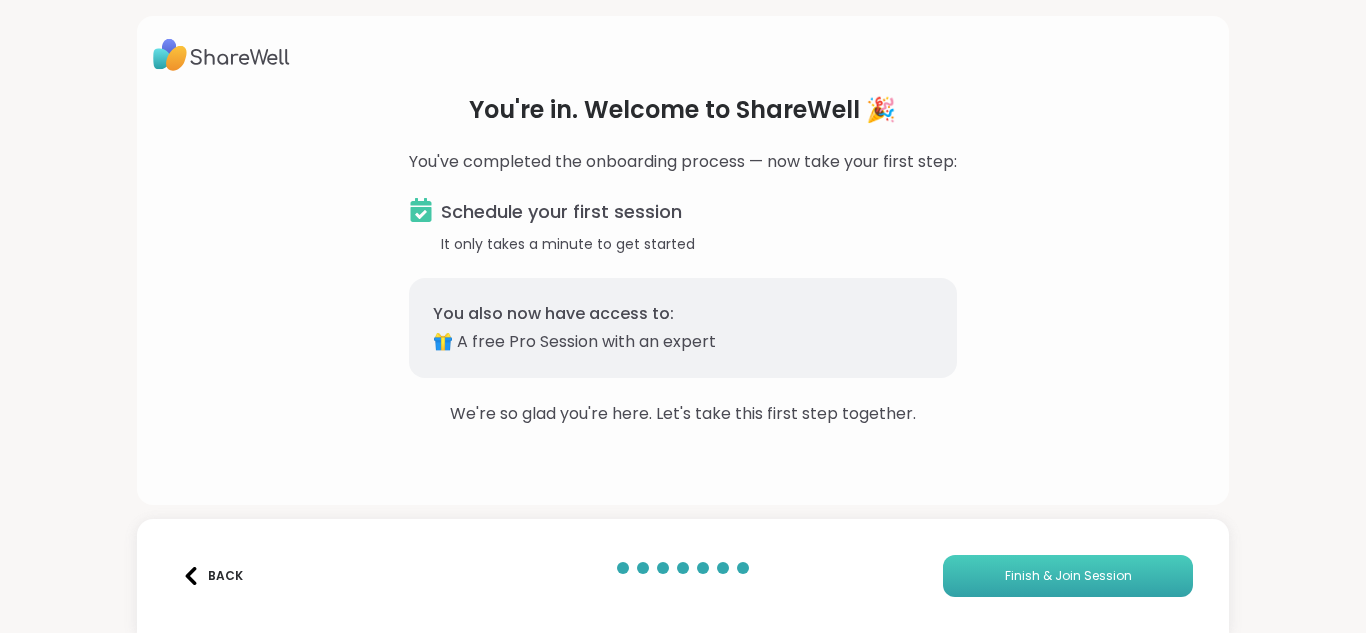 click on "Finish & Join Session" at bounding box center [1068, 576] 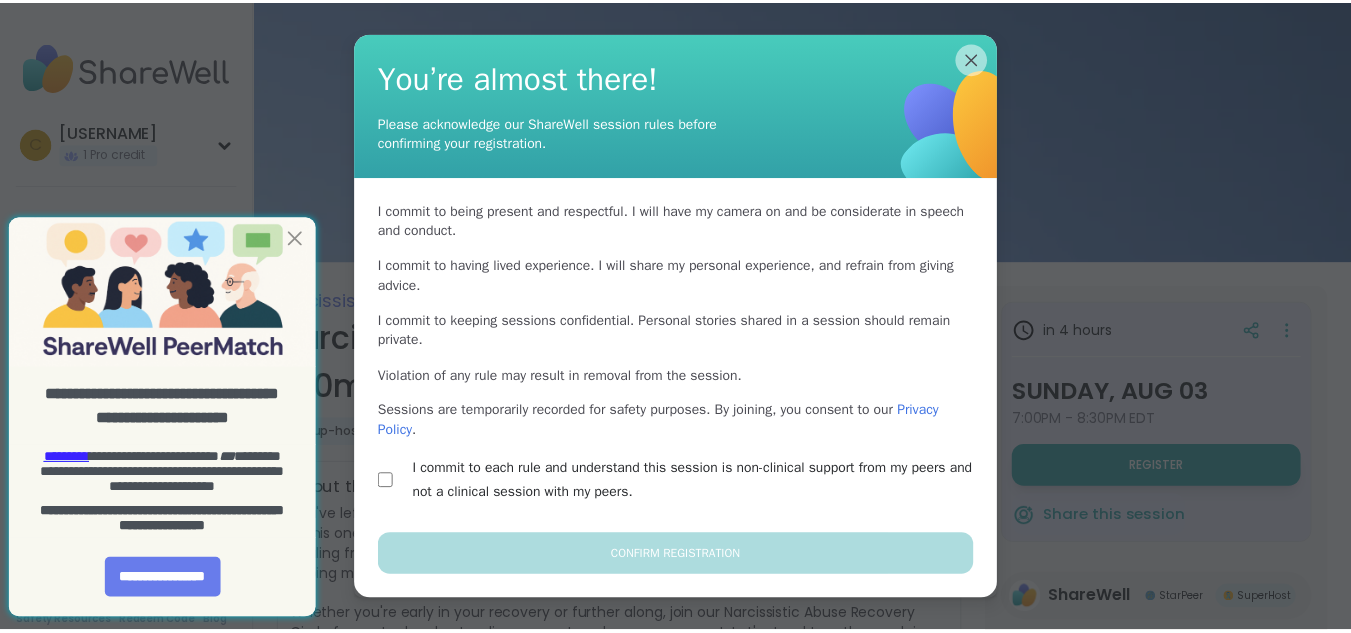 scroll, scrollTop: 0, scrollLeft: 0, axis: both 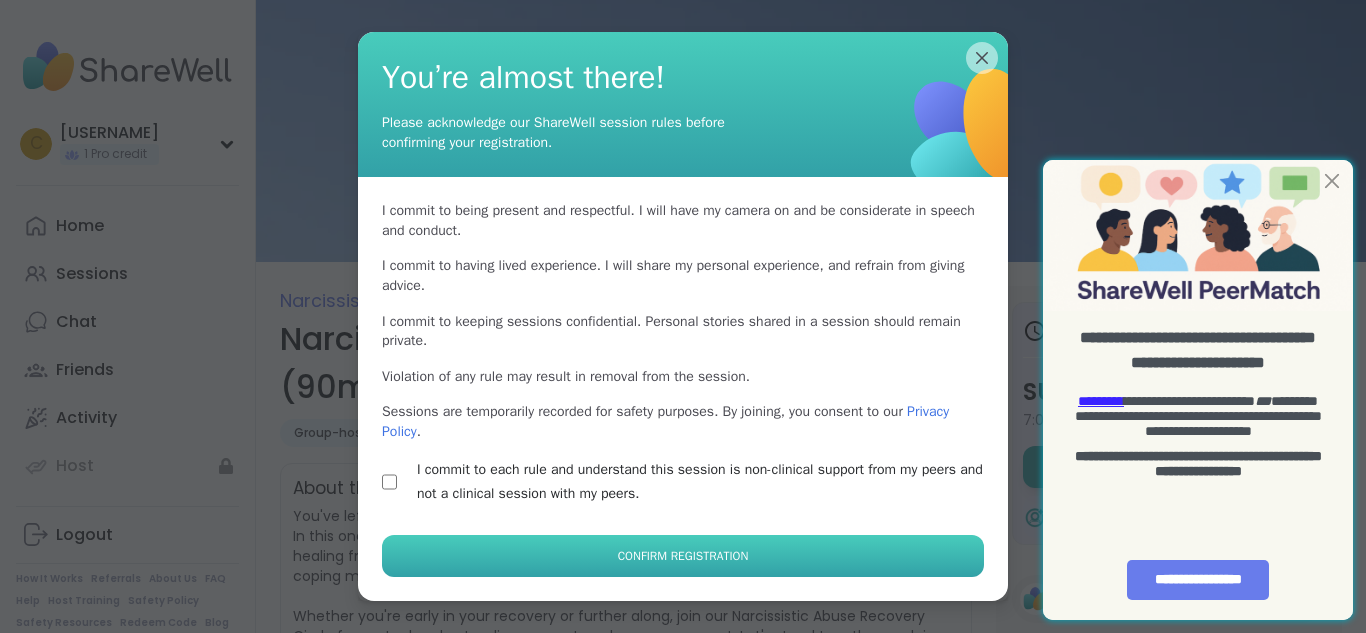 click on "Confirm Registration" at bounding box center [683, 556] 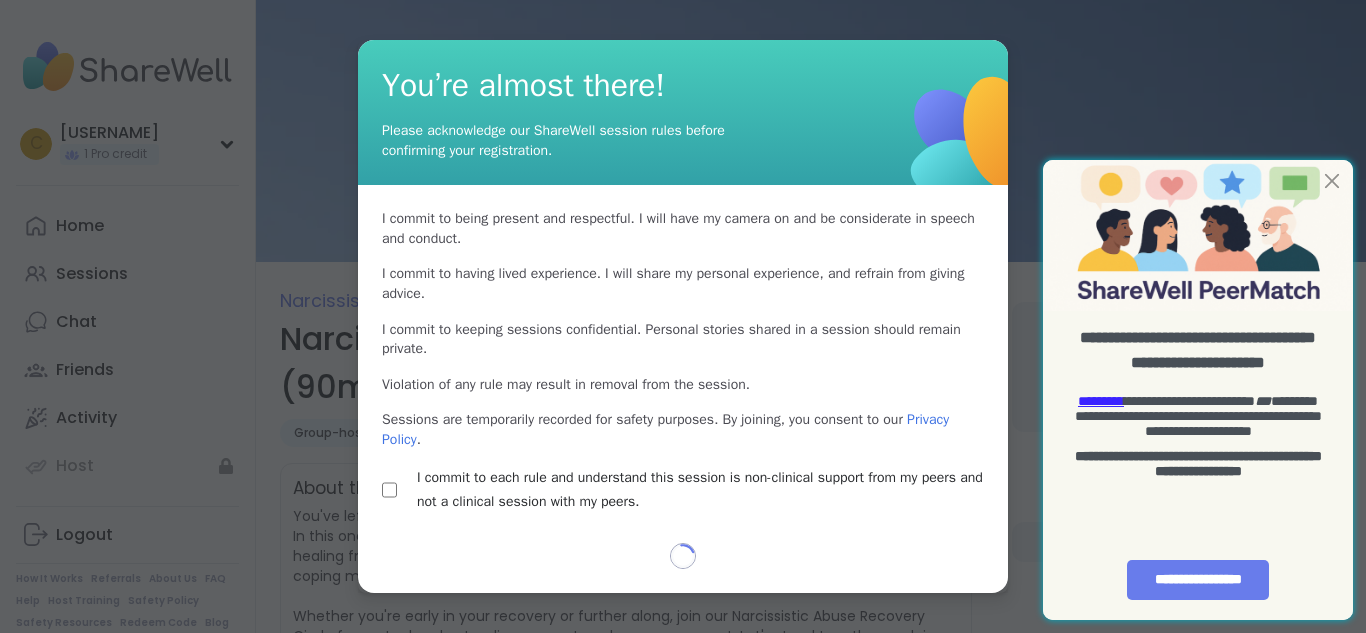 select on "**" 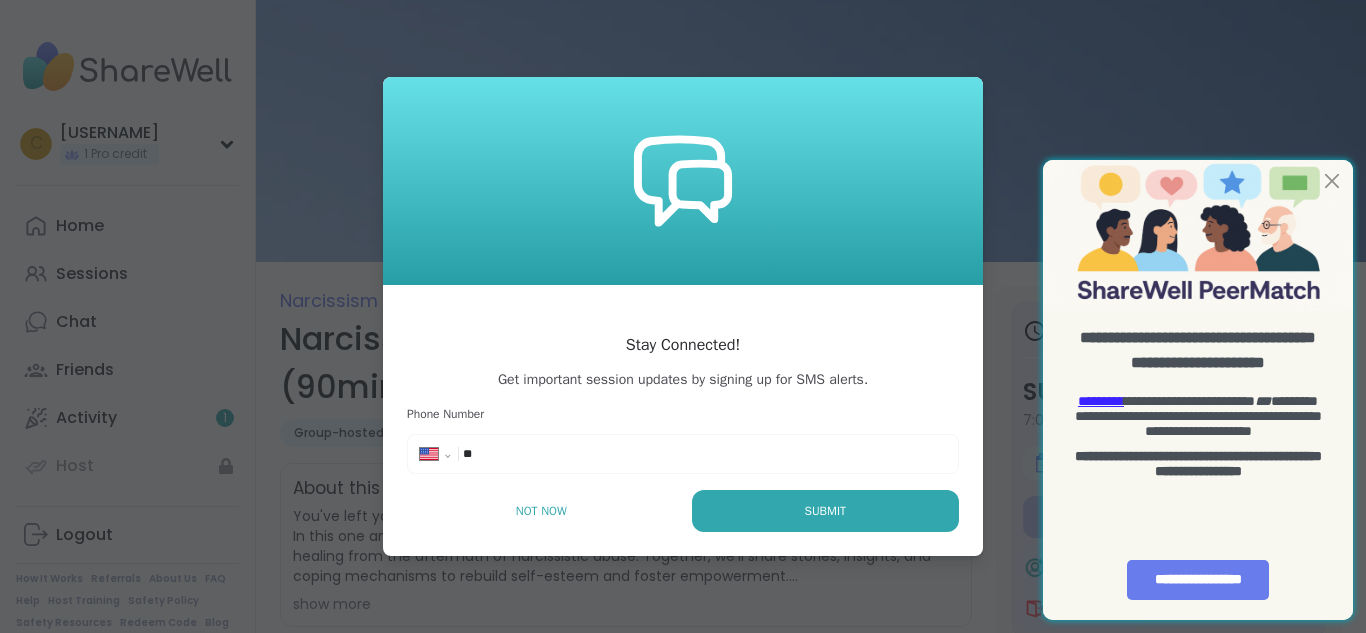 type on "*" 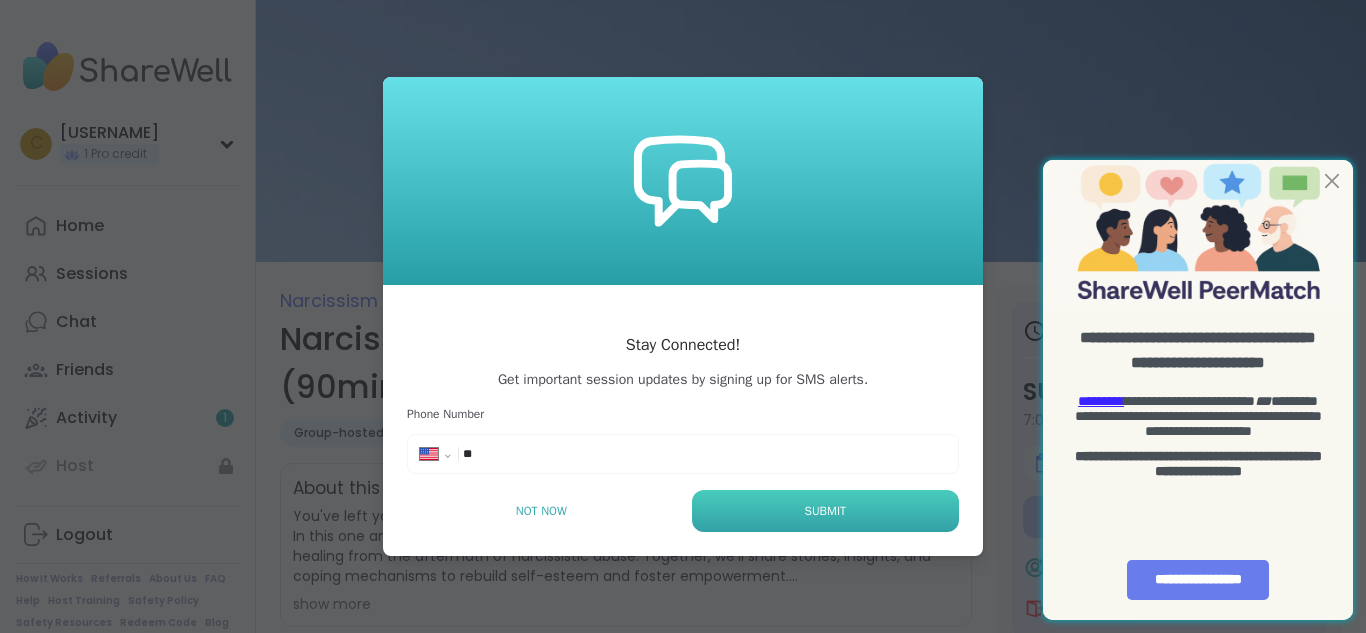 click on "Submit" at bounding box center (825, 511) 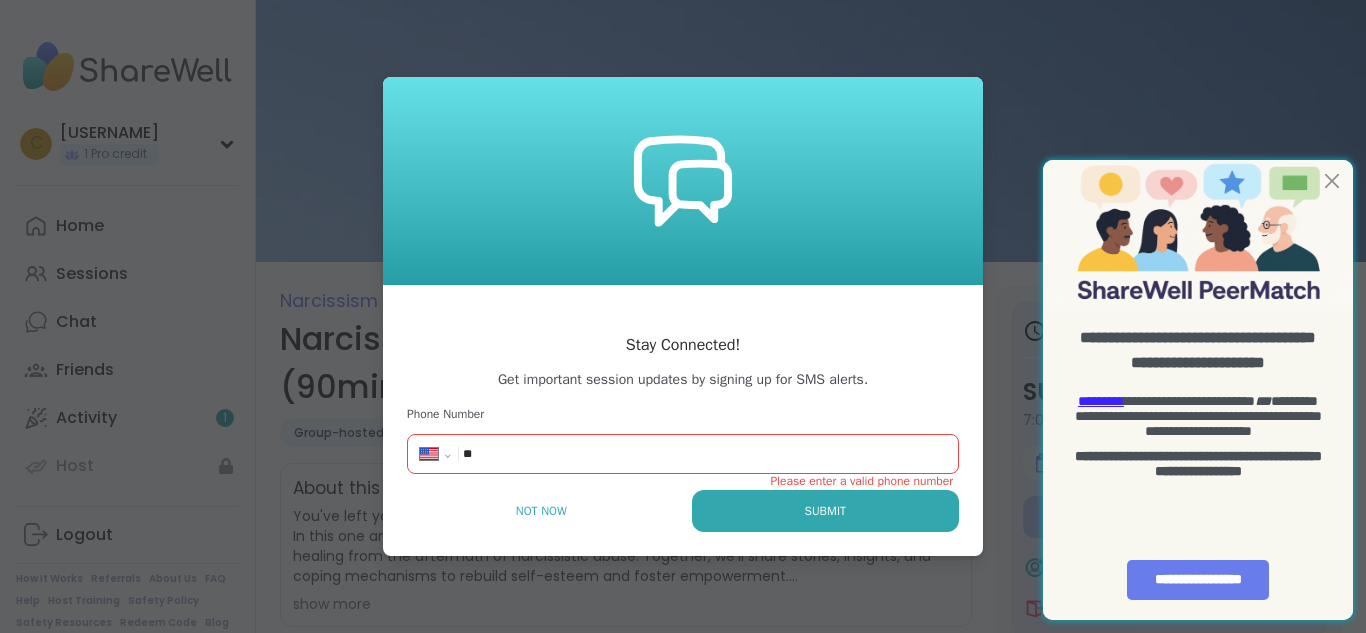 click on "**" at bounding box center (523, 454) 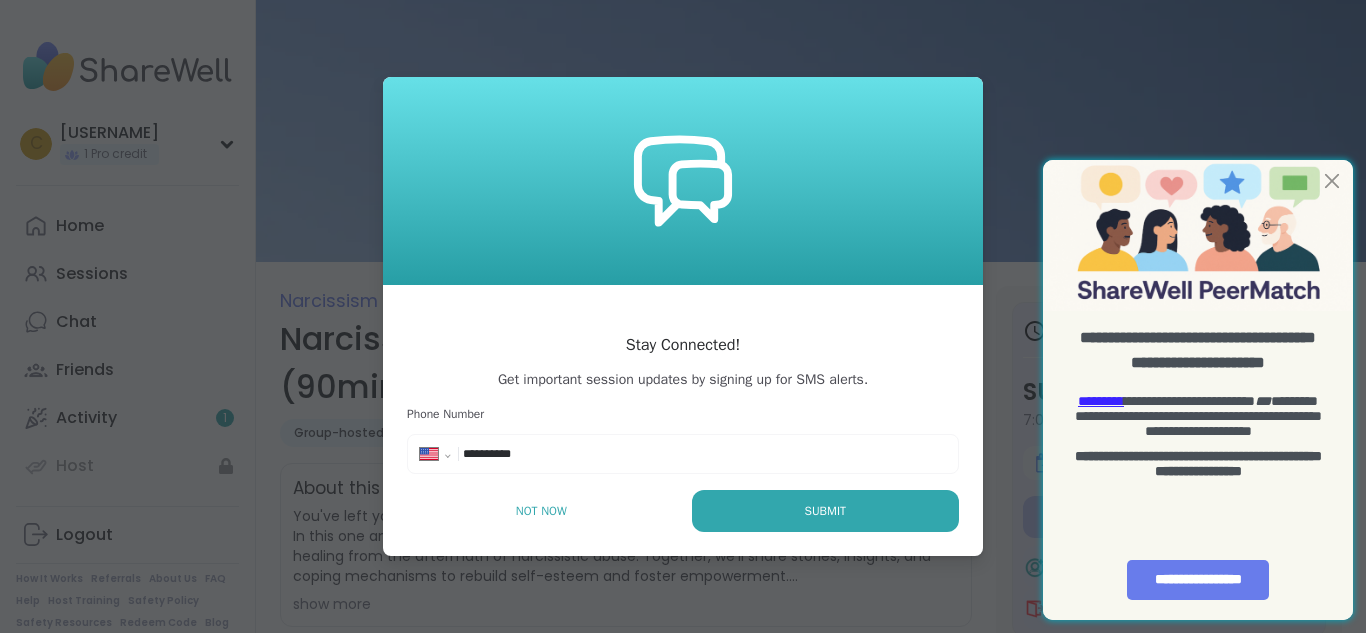 type on "**********" 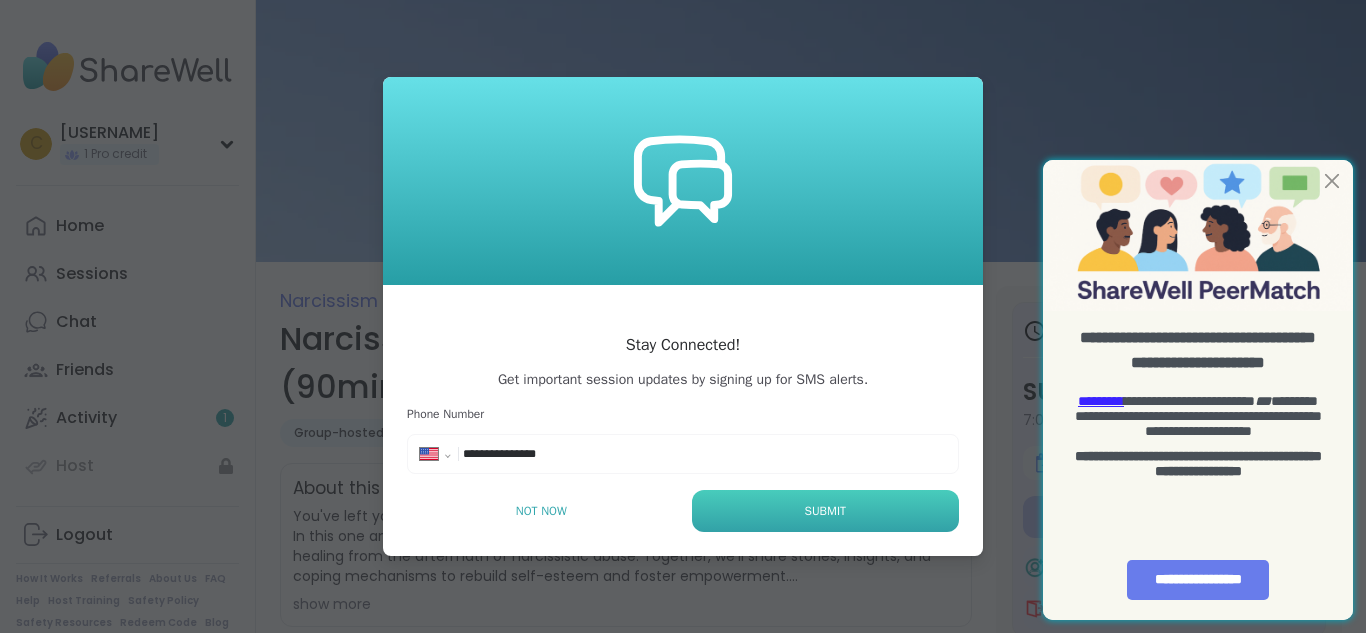 type on "**********" 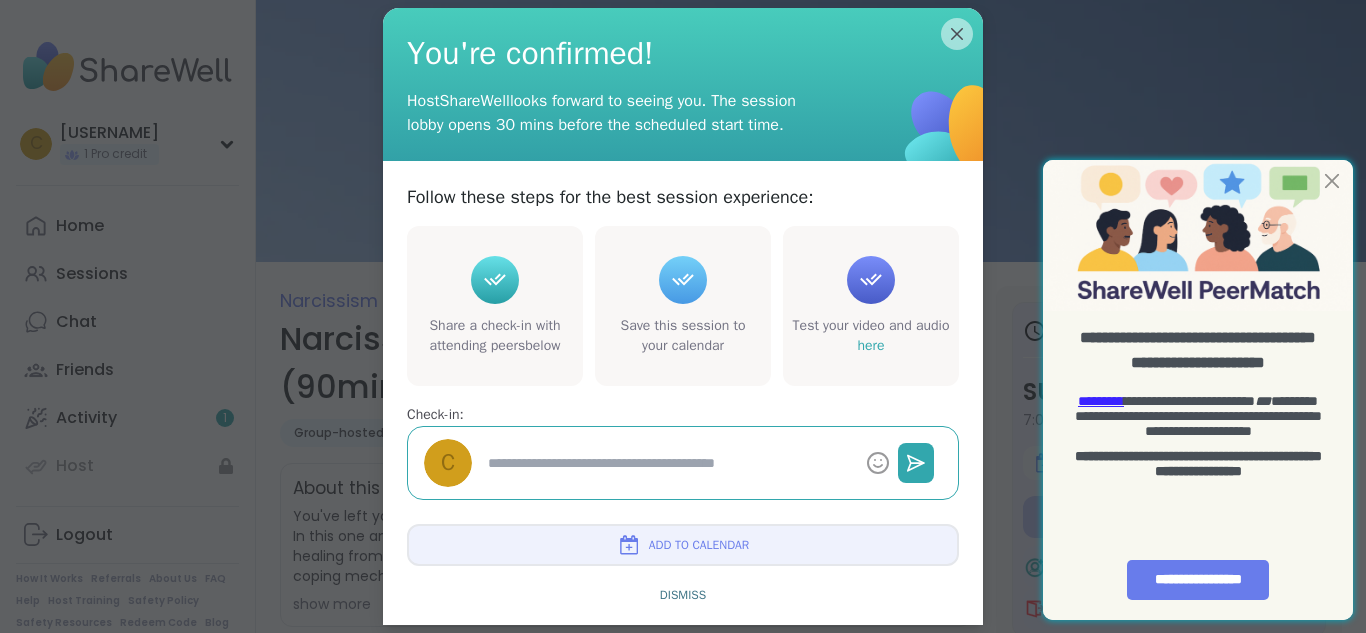 click on "Add to Calendar" at bounding box center (683, 545) 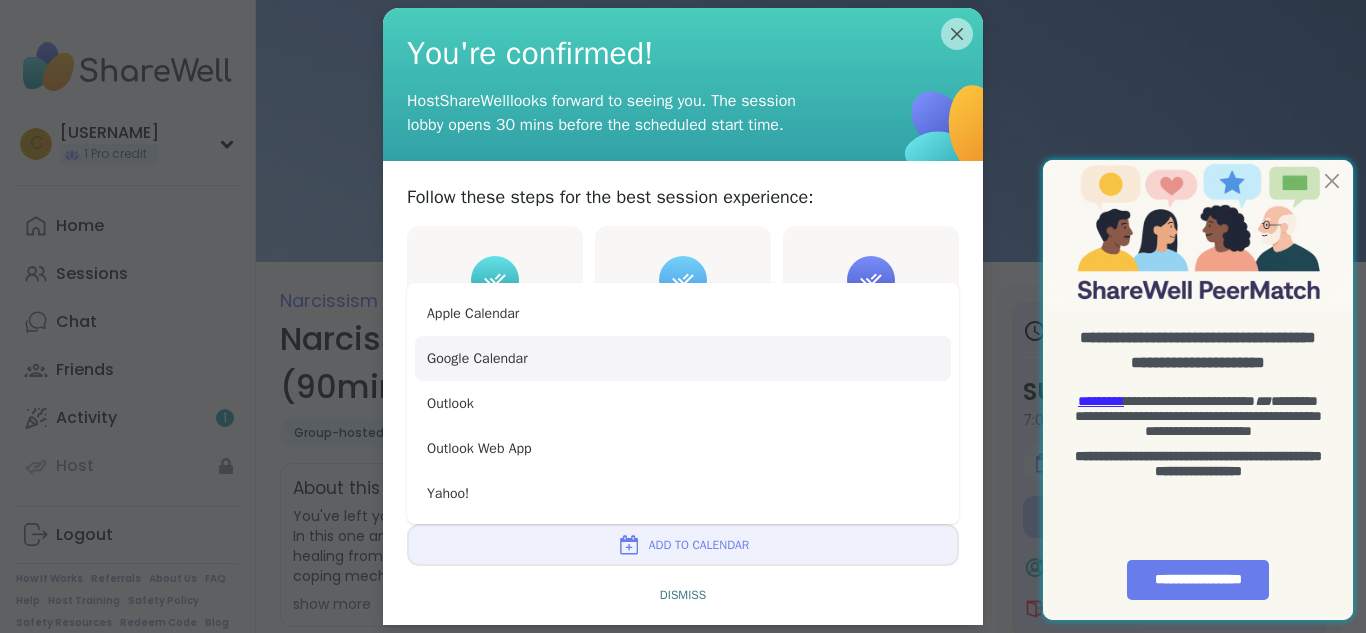 click on "Google Calendar" at bounding box center [683, 358] 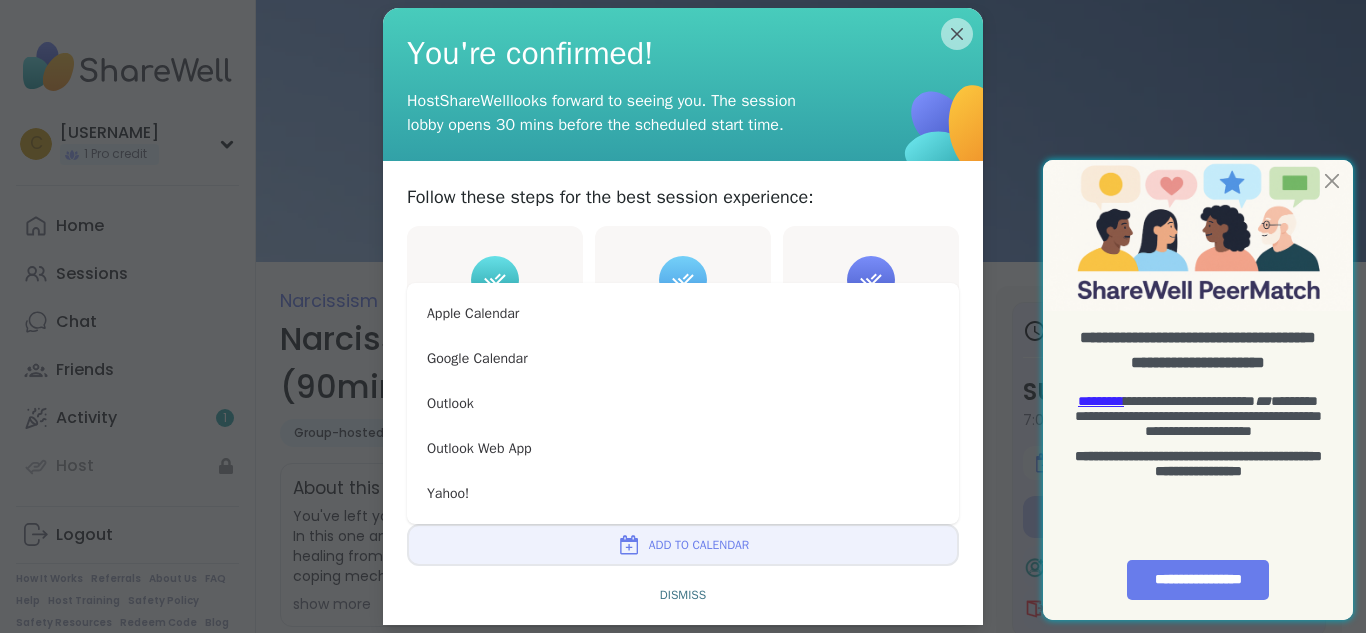type on "*" 